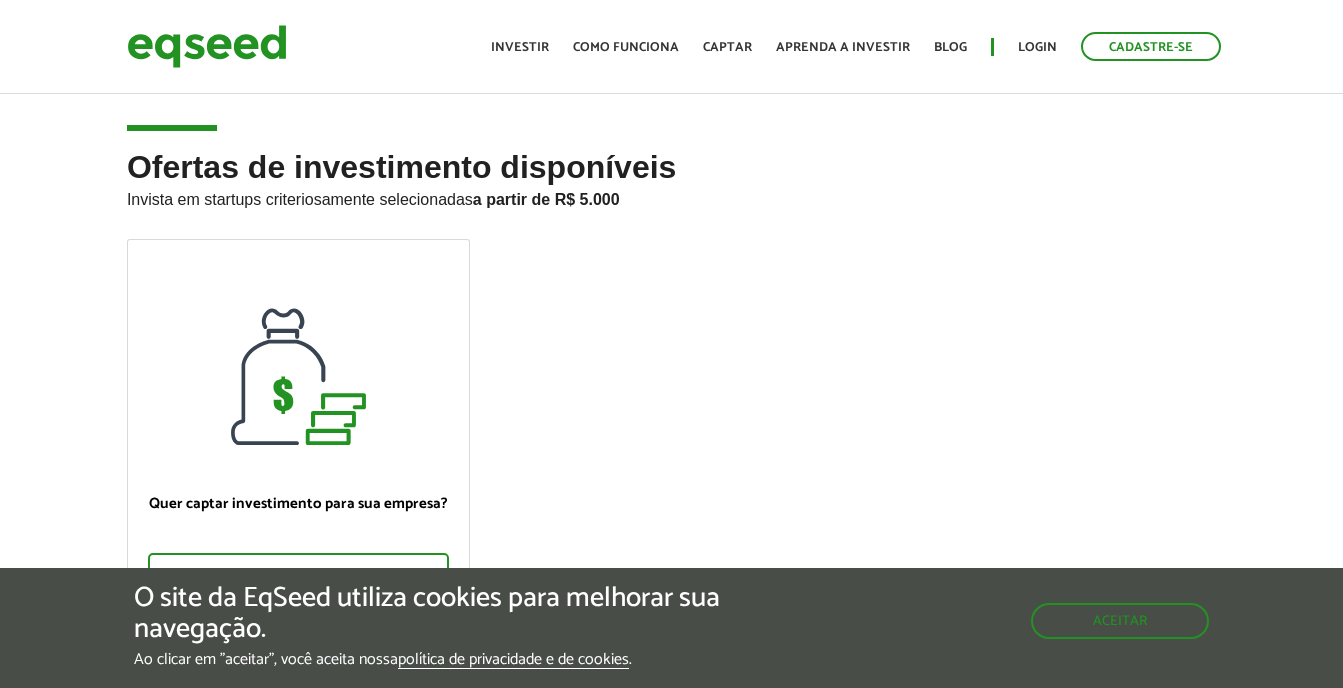 scroll, scrollTop: 0, scrollLeft: 0, axis: both 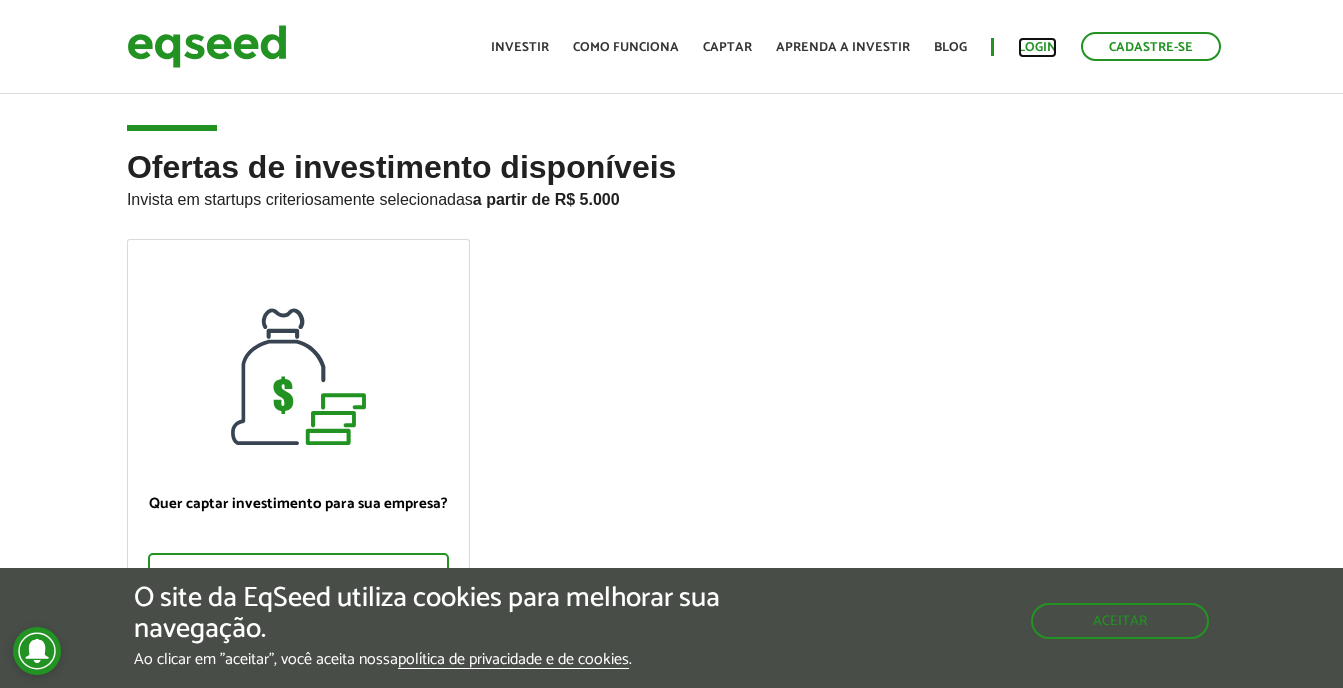 click on "Login" at bounding box center (1037, 47) 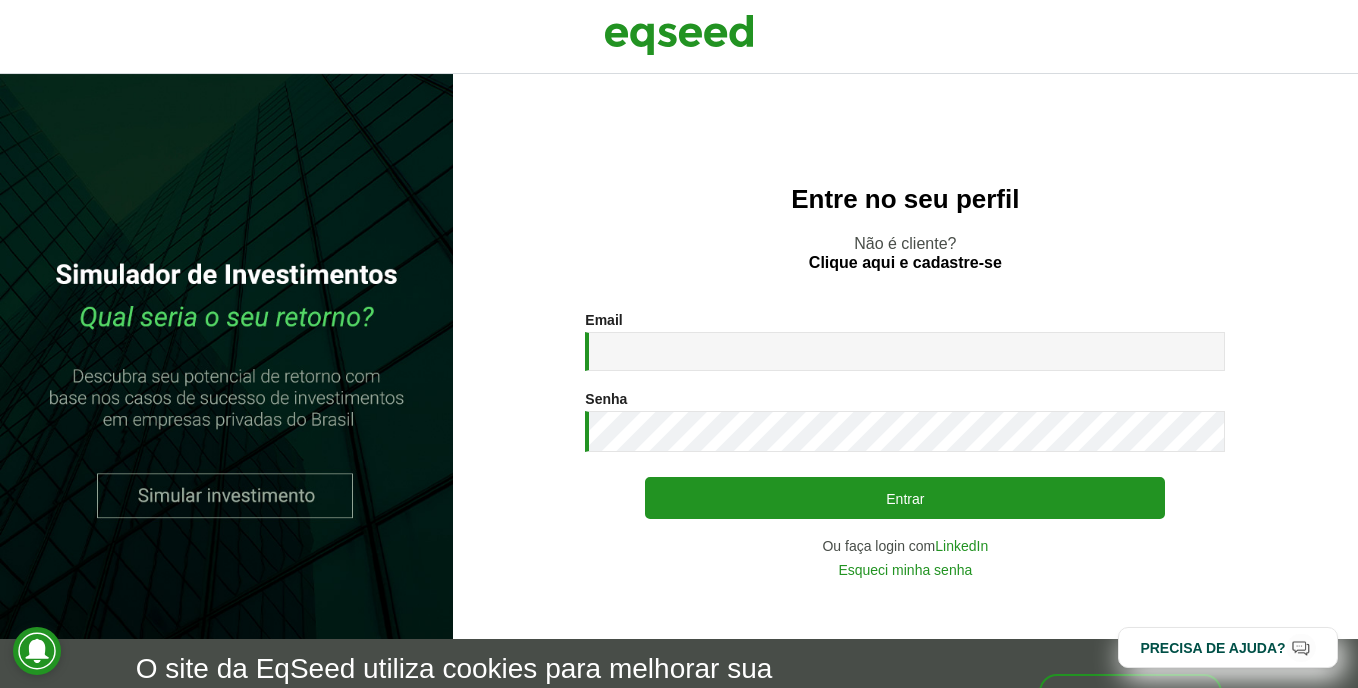 scroll, scrollTop: 0, scrollLeft: 0, axis: both 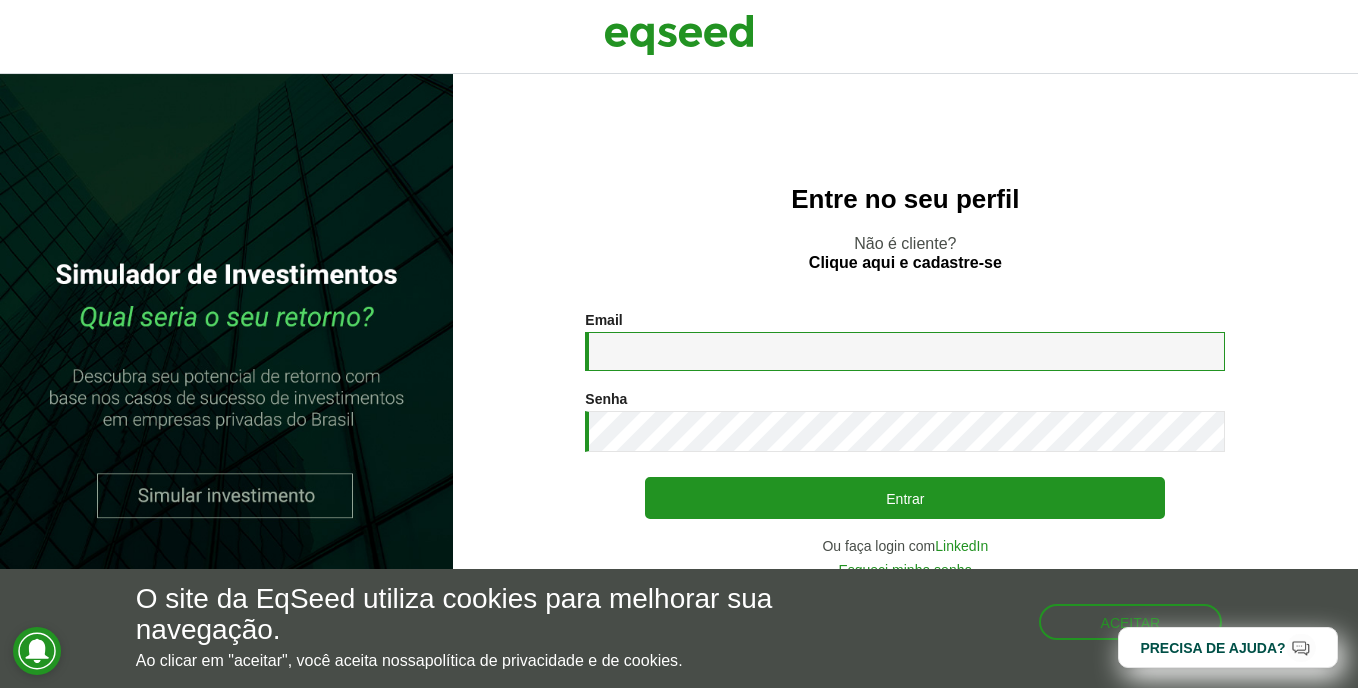 click on "Email  *" at bounding box center [905, 351] 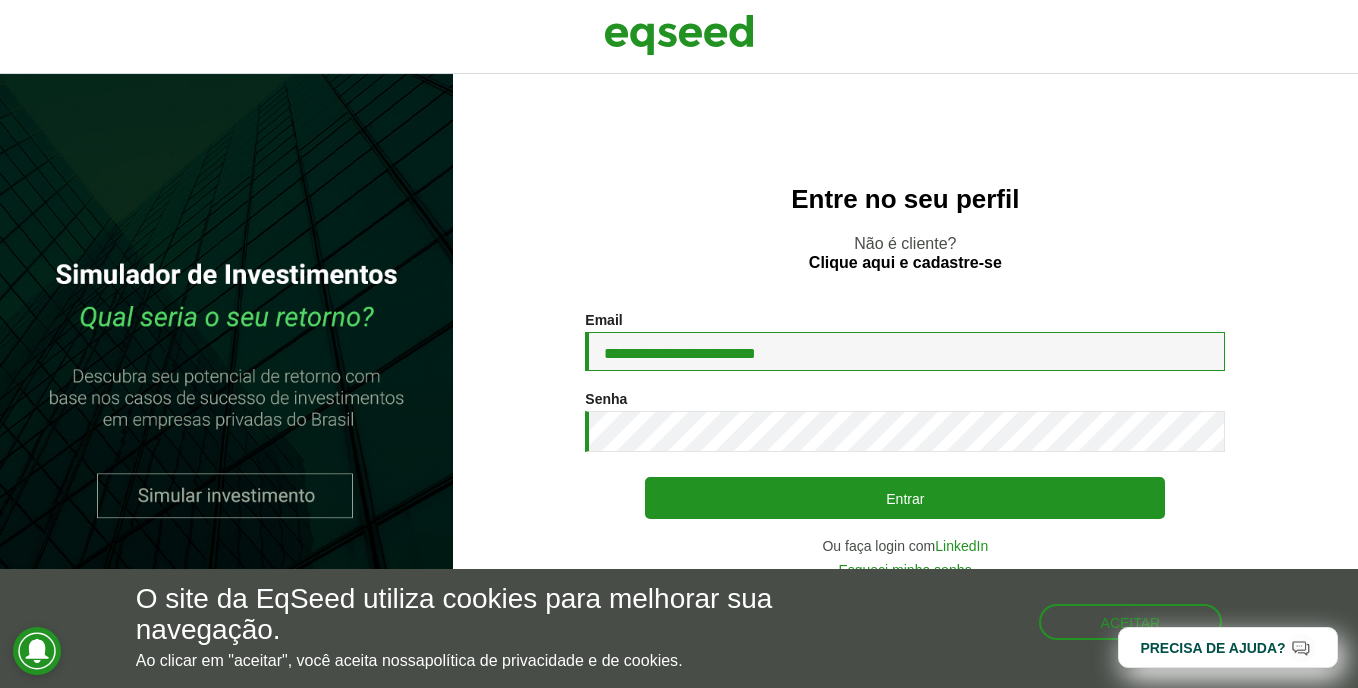type on "**********" 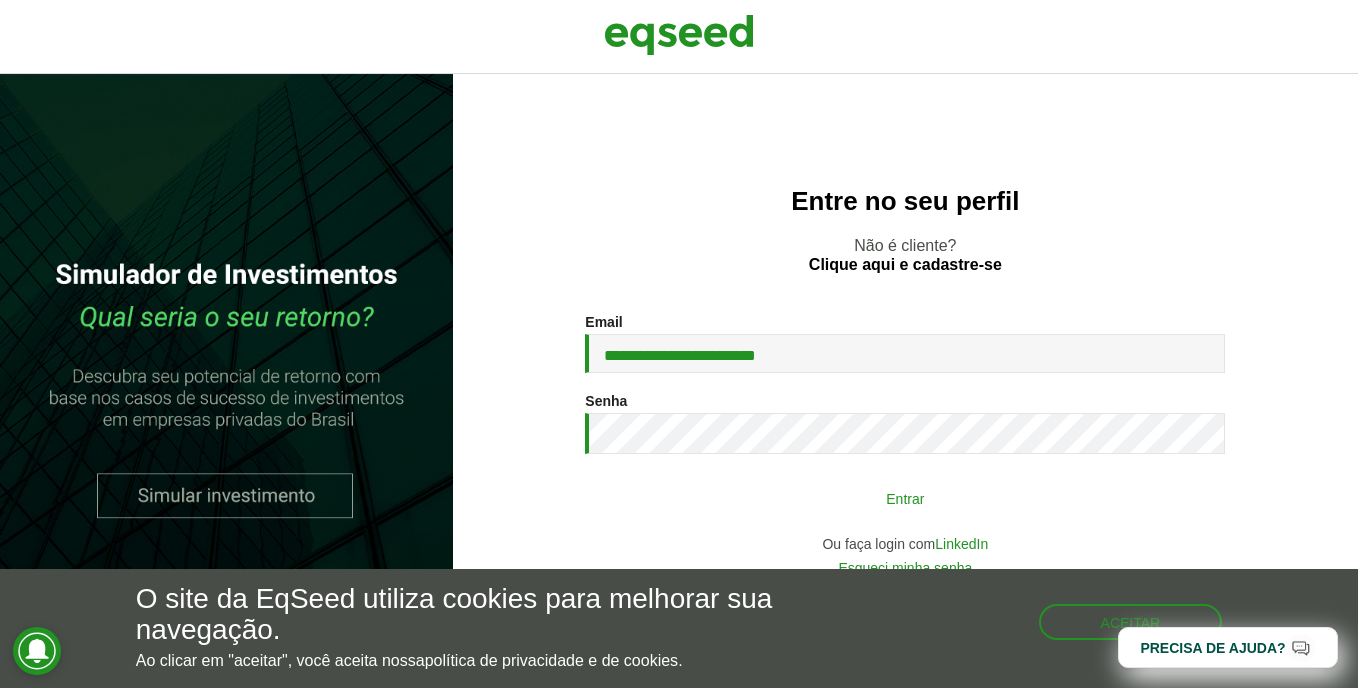 click on "Entrar" at bounding box center (905, 498) 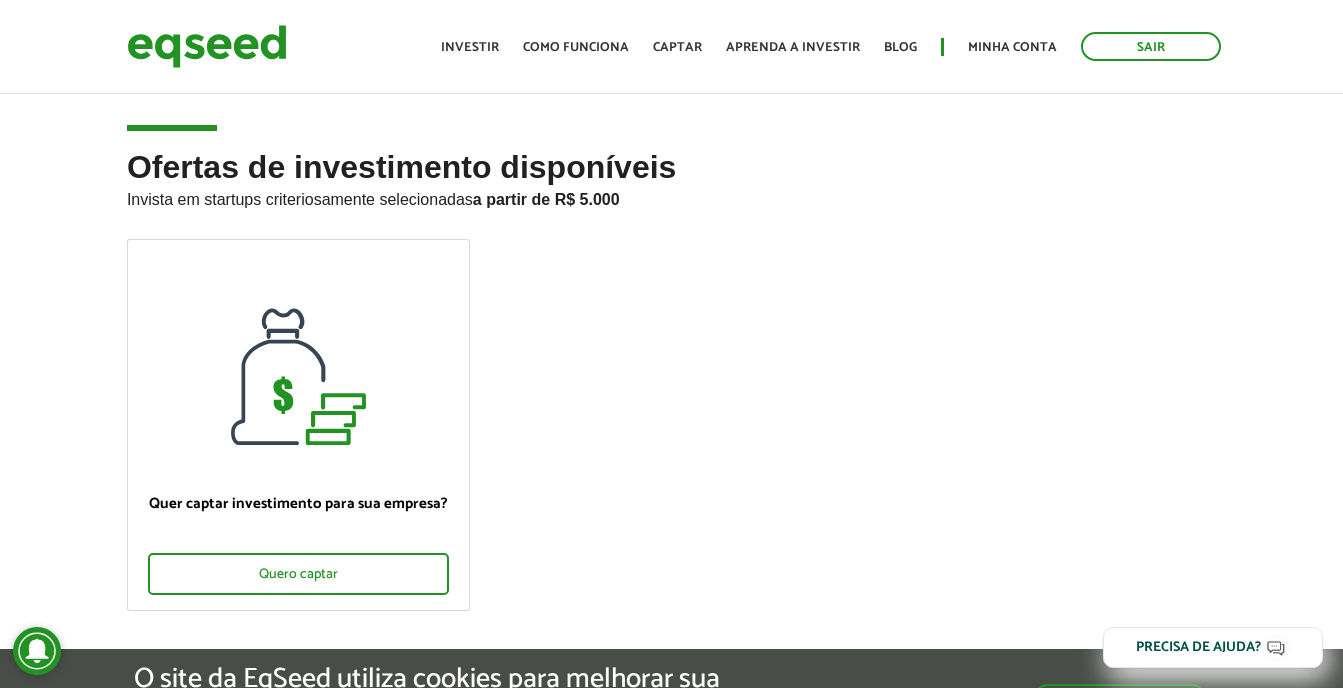 scroll, scrollTop: 0, scrollLeft: 0, axis: both 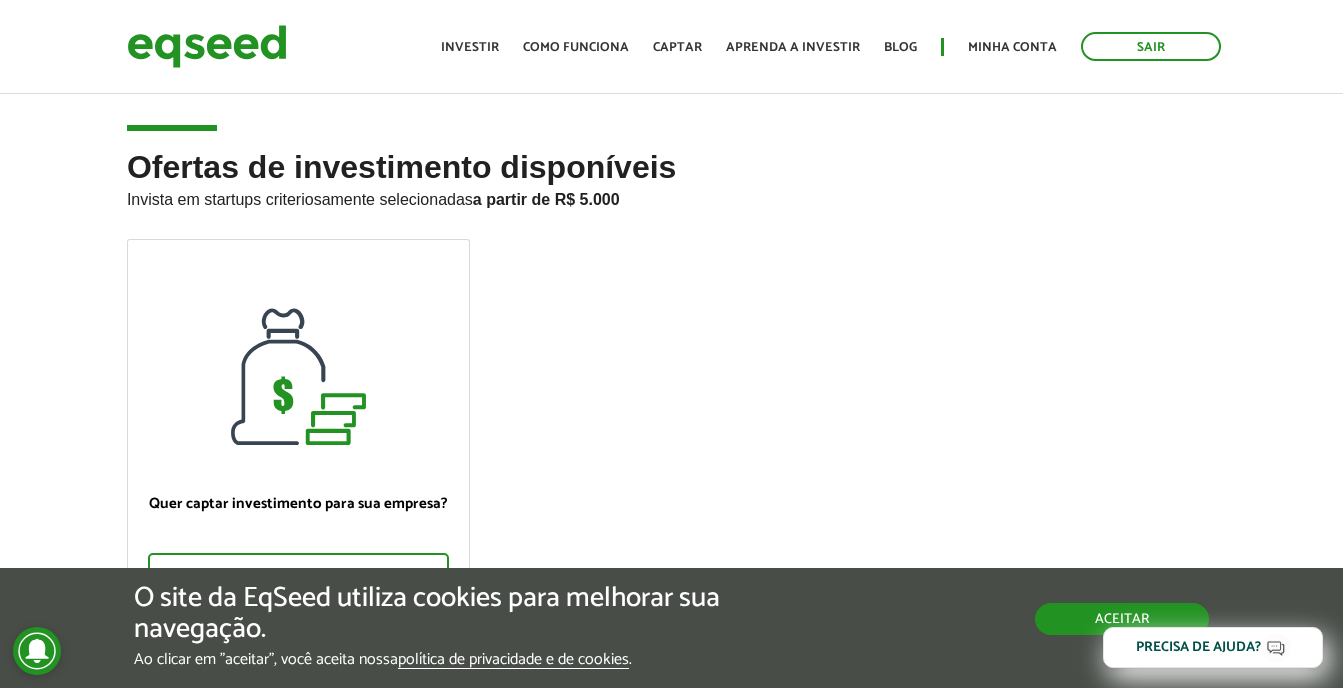click on "Aceitar" at bounding box center [1122, 619] 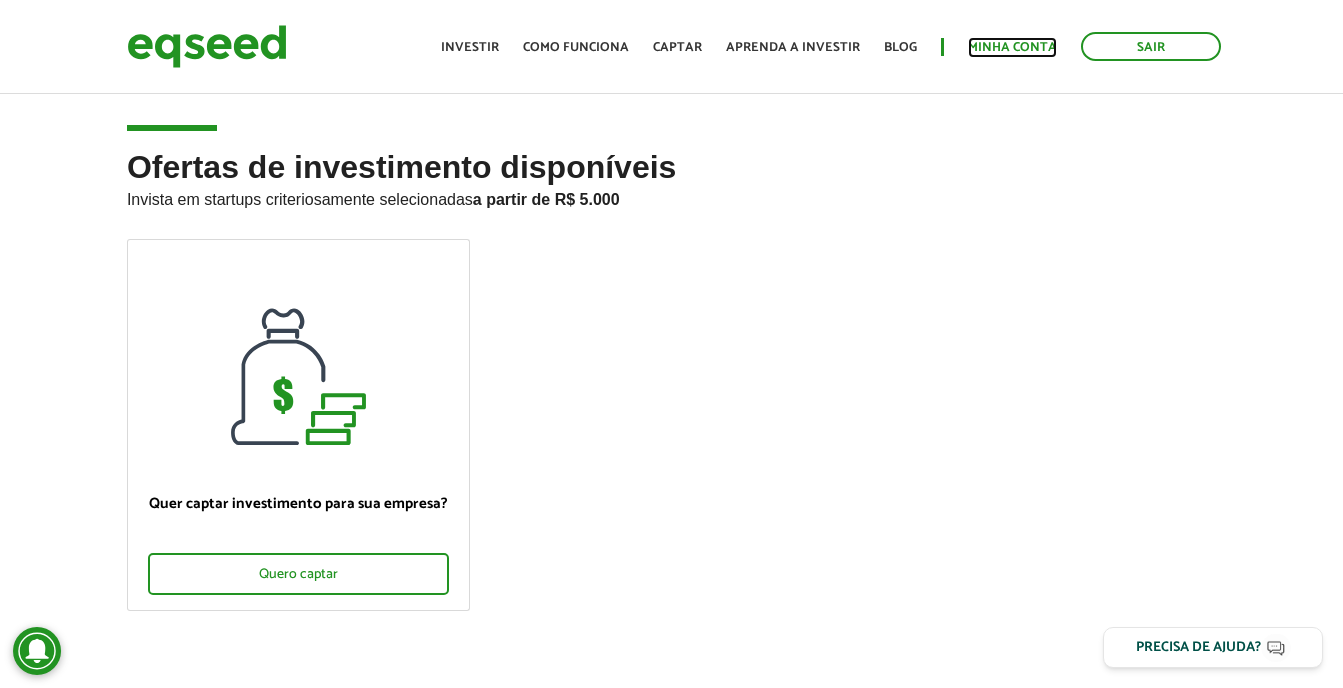 click on "Minha conta" at bounding box center (1012, 47) 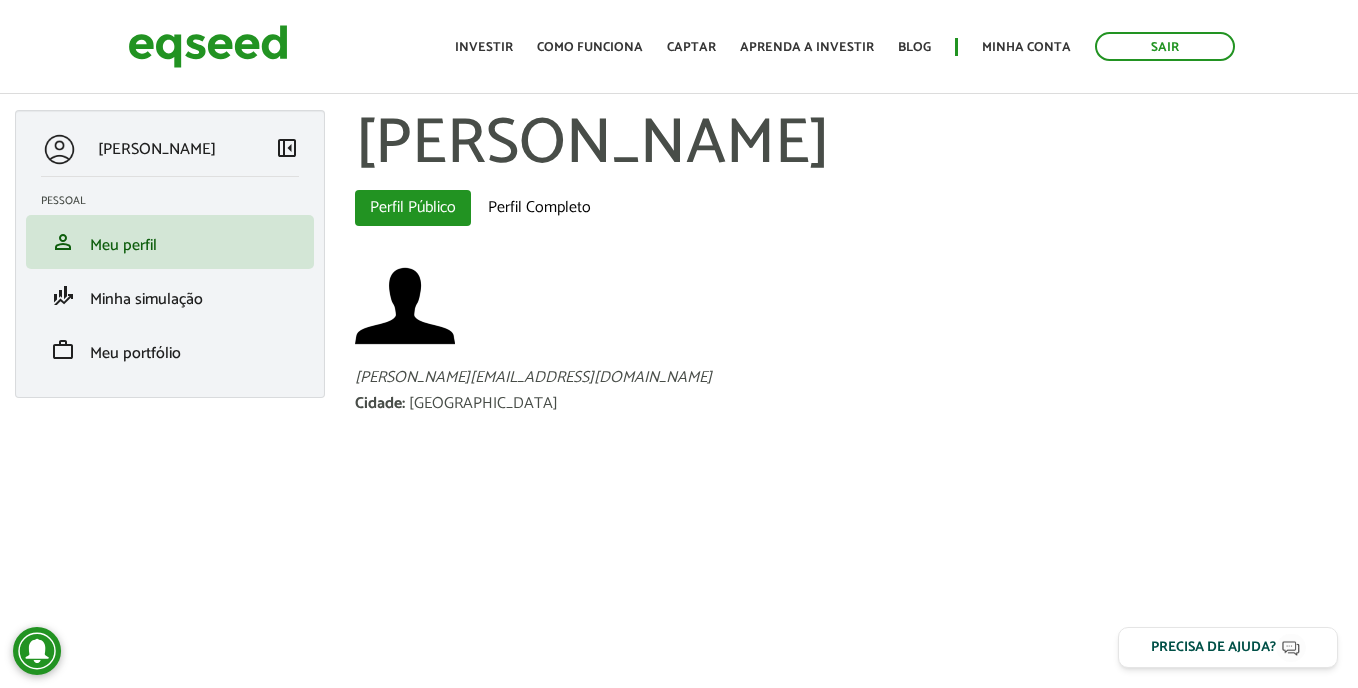 scroll, scrollTop: 0, scrollLeft: 0, axis: both 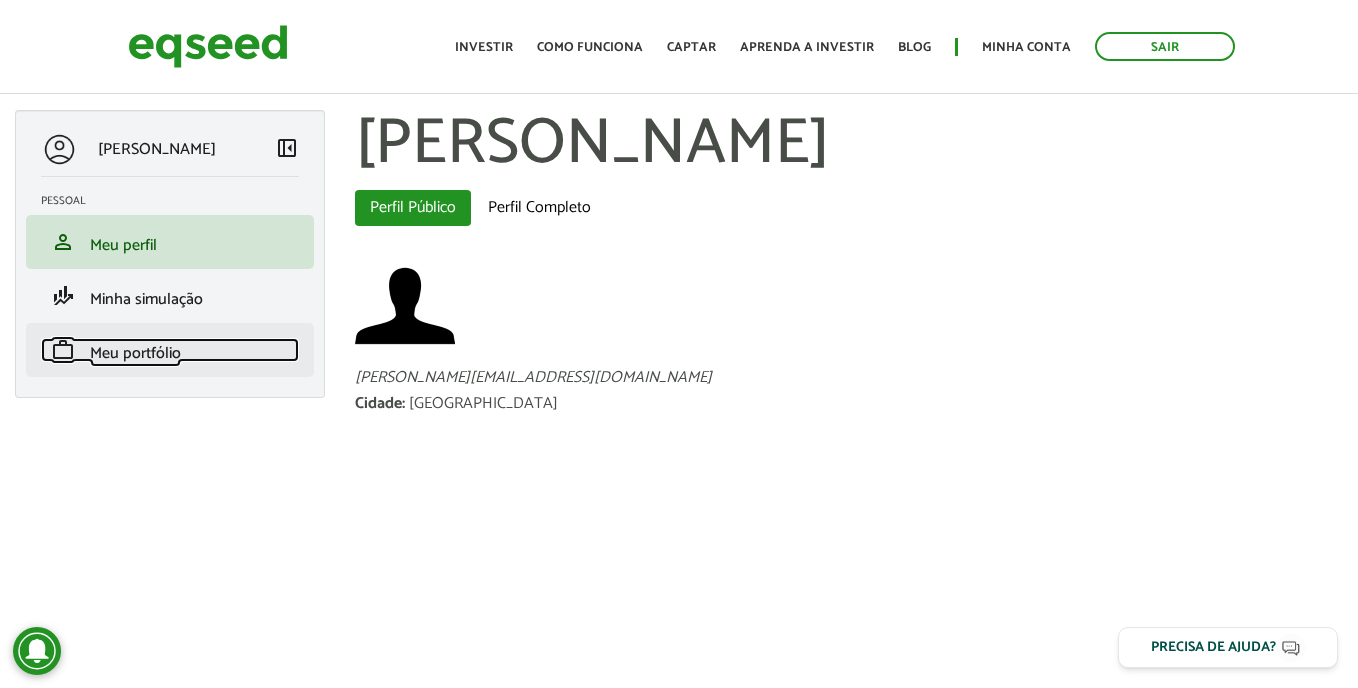 click on "Meu portfólio" at bounding box center [135, 353] 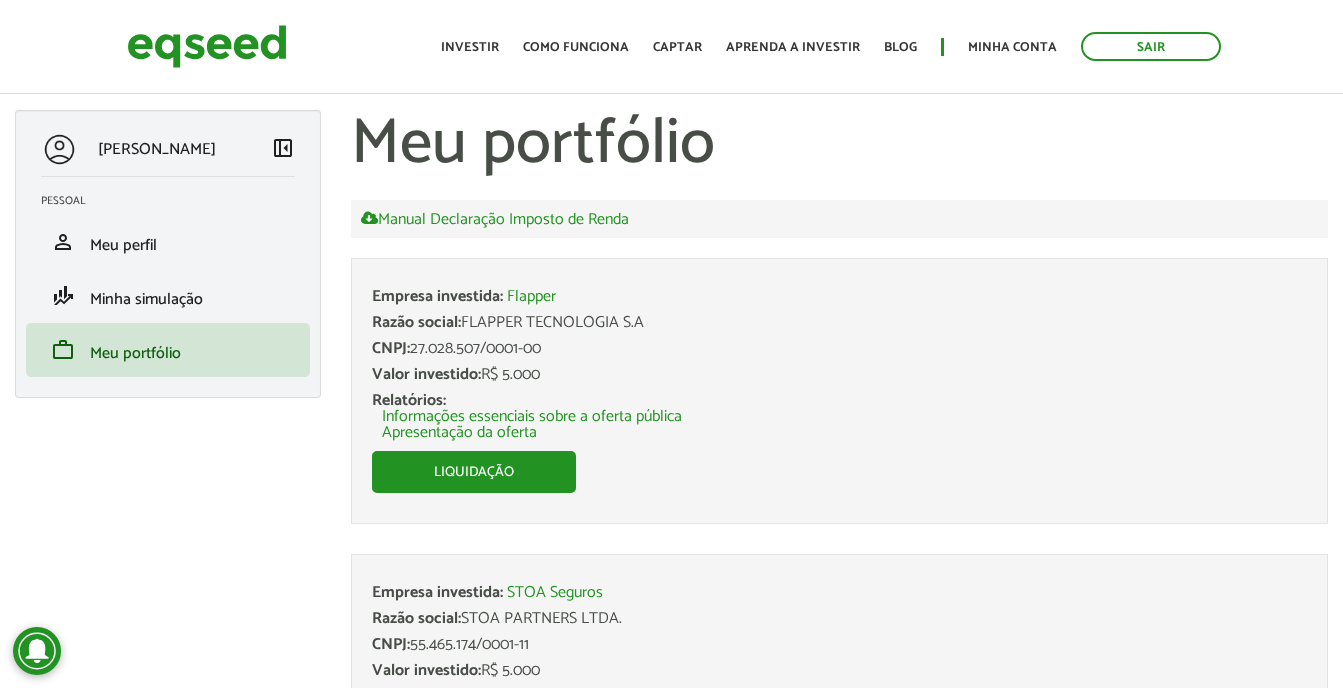 scroll, scrollTop: 0, scrollLeft: 0, axis: both 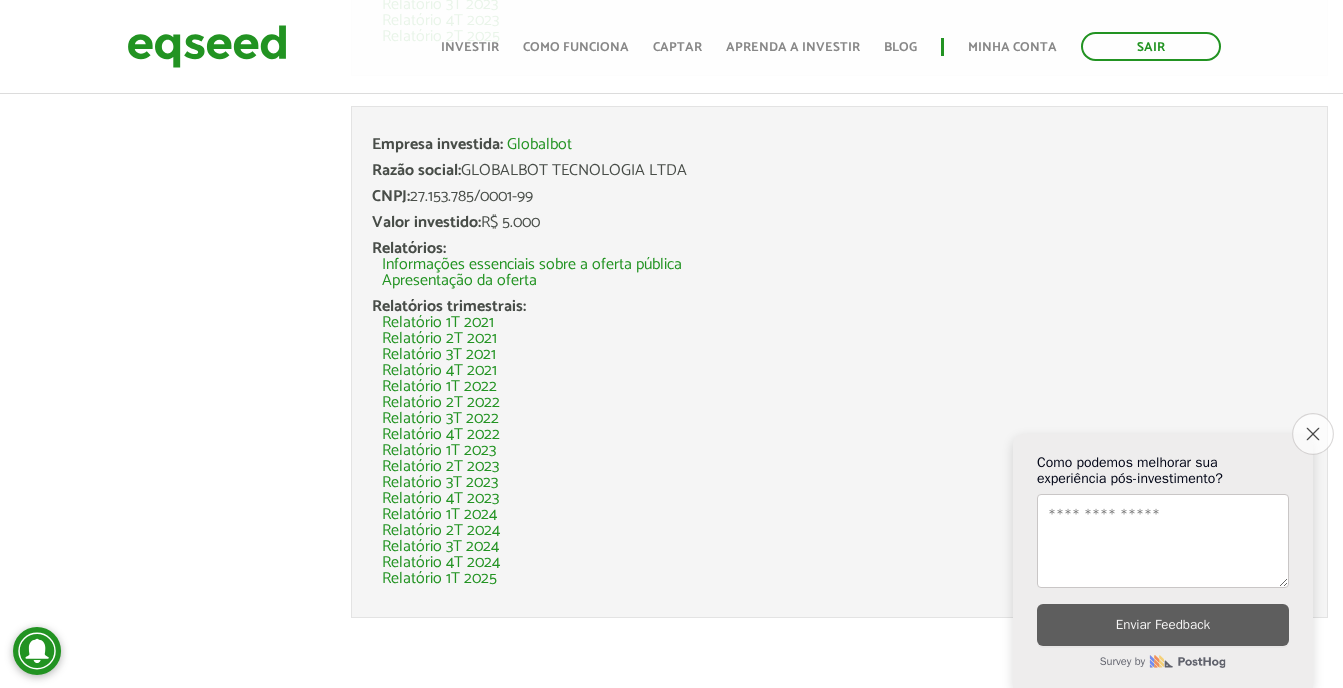 click on "Close survey" 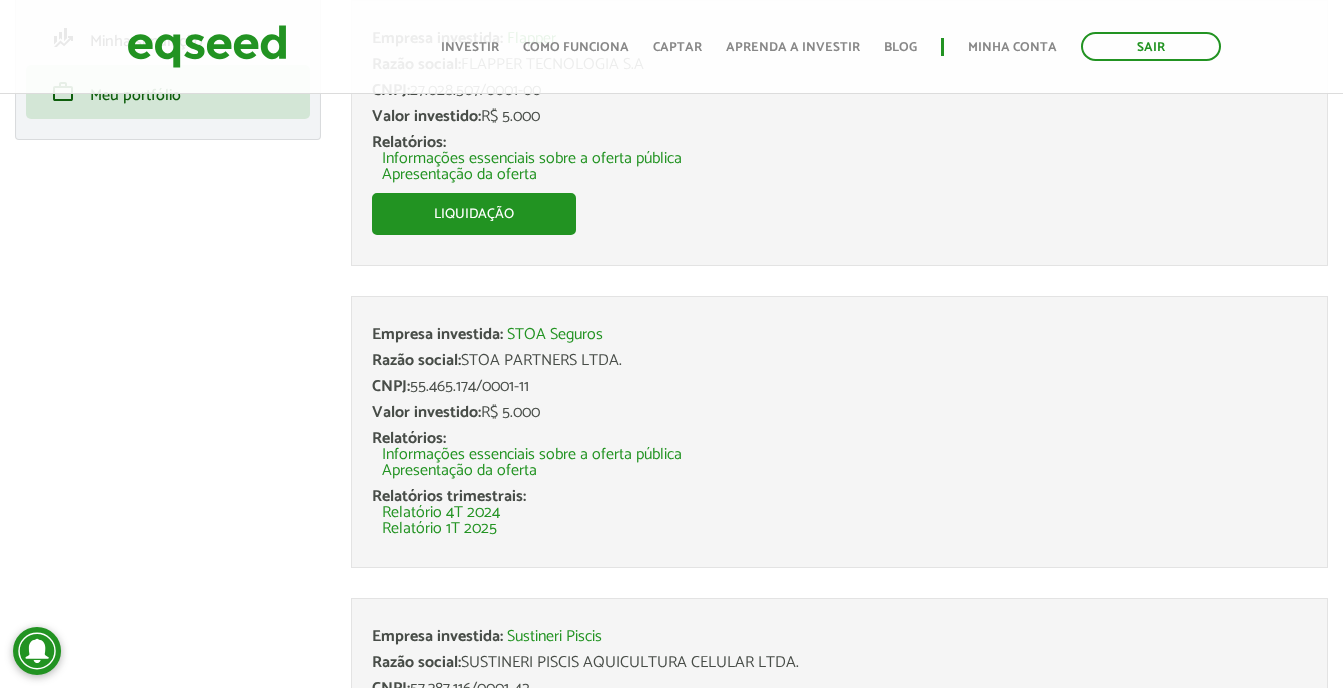 scroll, scrollTop: 0, scrollLeft: 0, axis: both 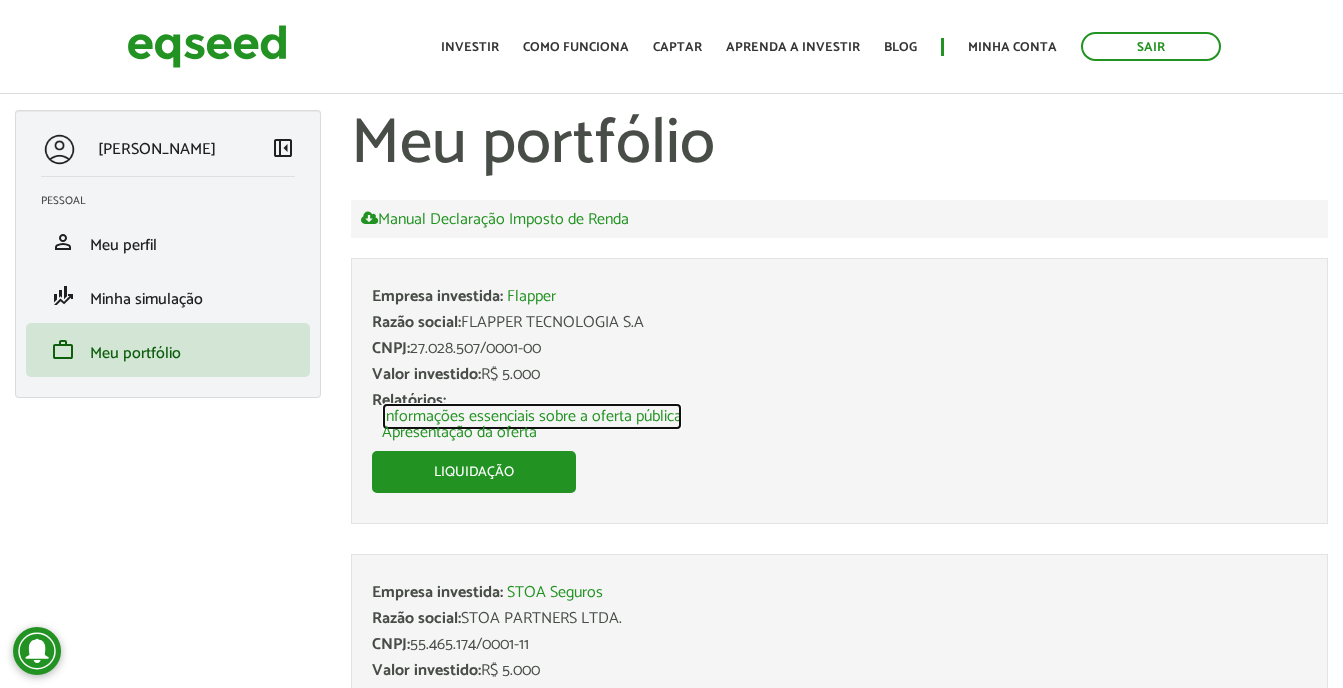 click on "Informações essenciais sobre a oferta pública" at bounding box center [532, 417] 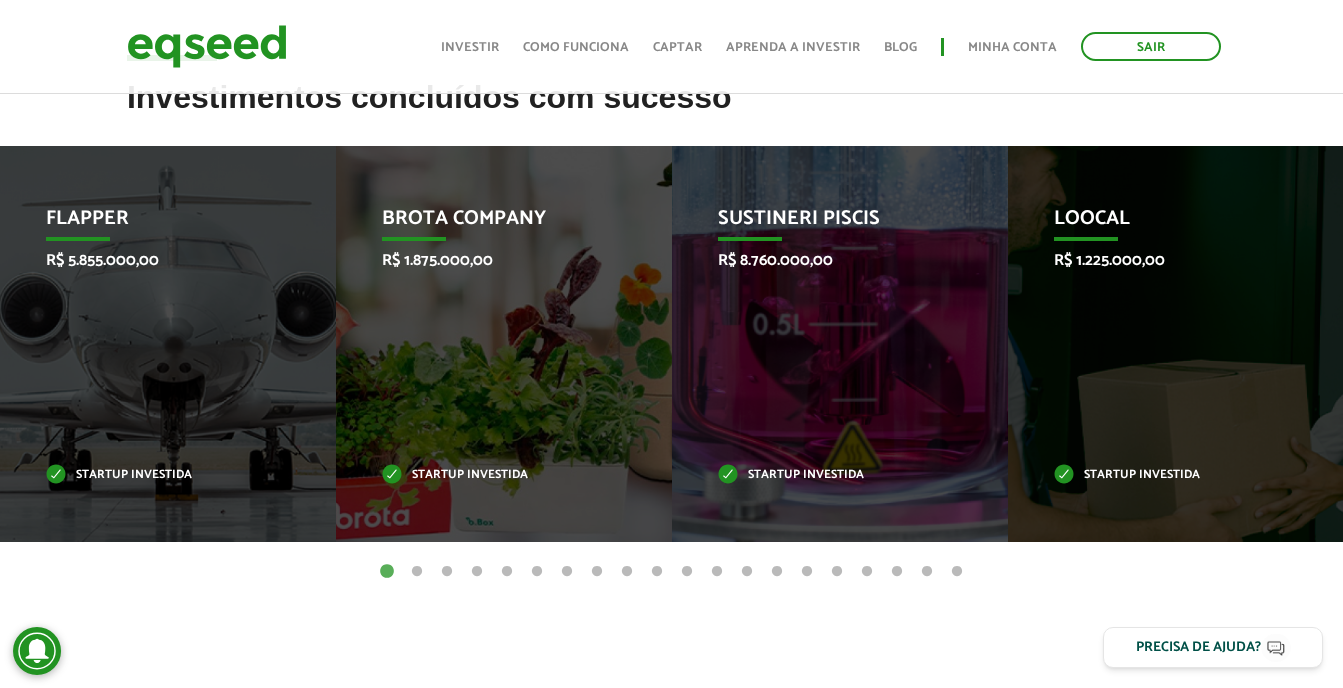 scroll, scrollTop: 0, scrollLeft: 0, axis: both 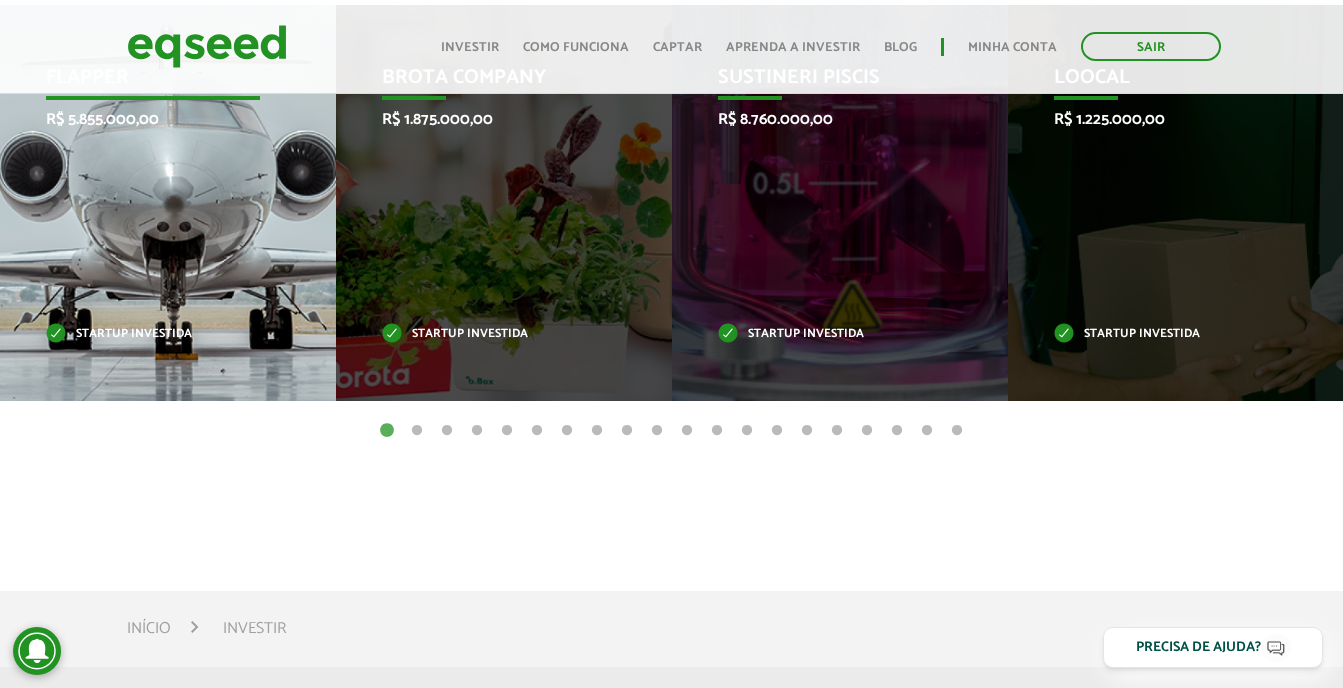 click on "Flapper
R$ 5.855.000,00
Startup investida" at bounding box center [153, 203] 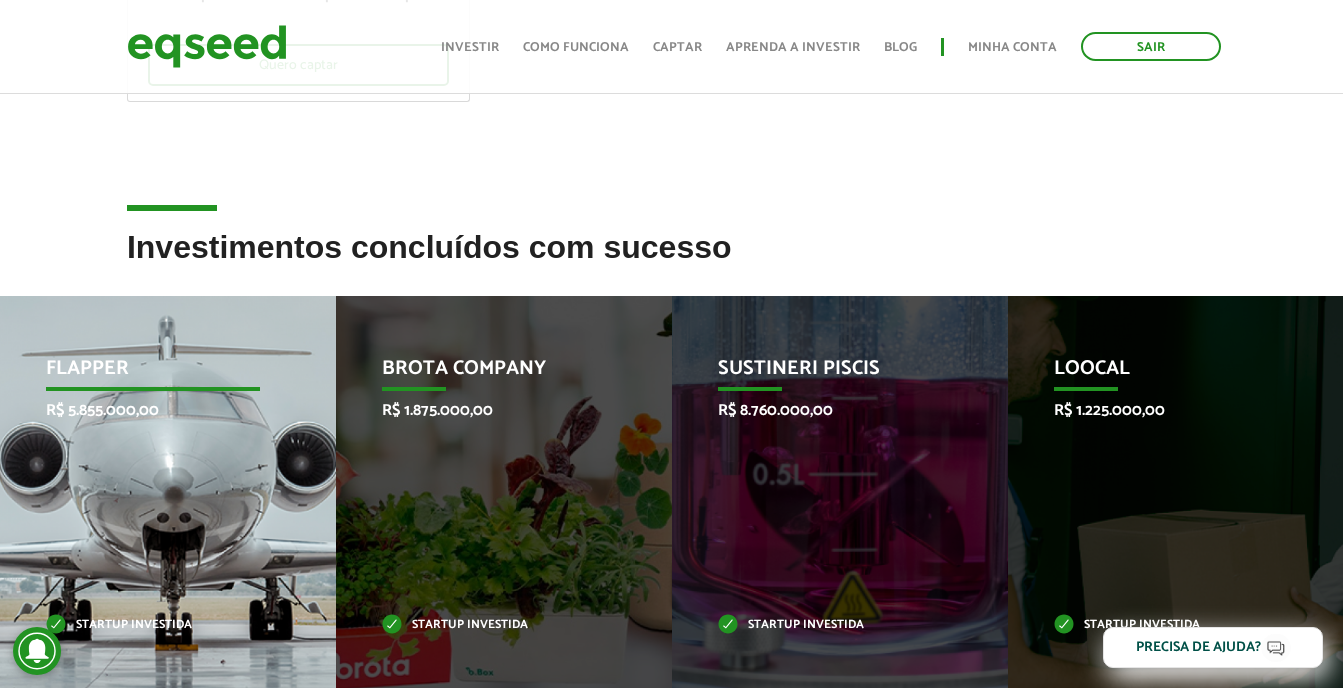 scroll, scrollTop: 500, scrollLeft: 0, axis: vertical 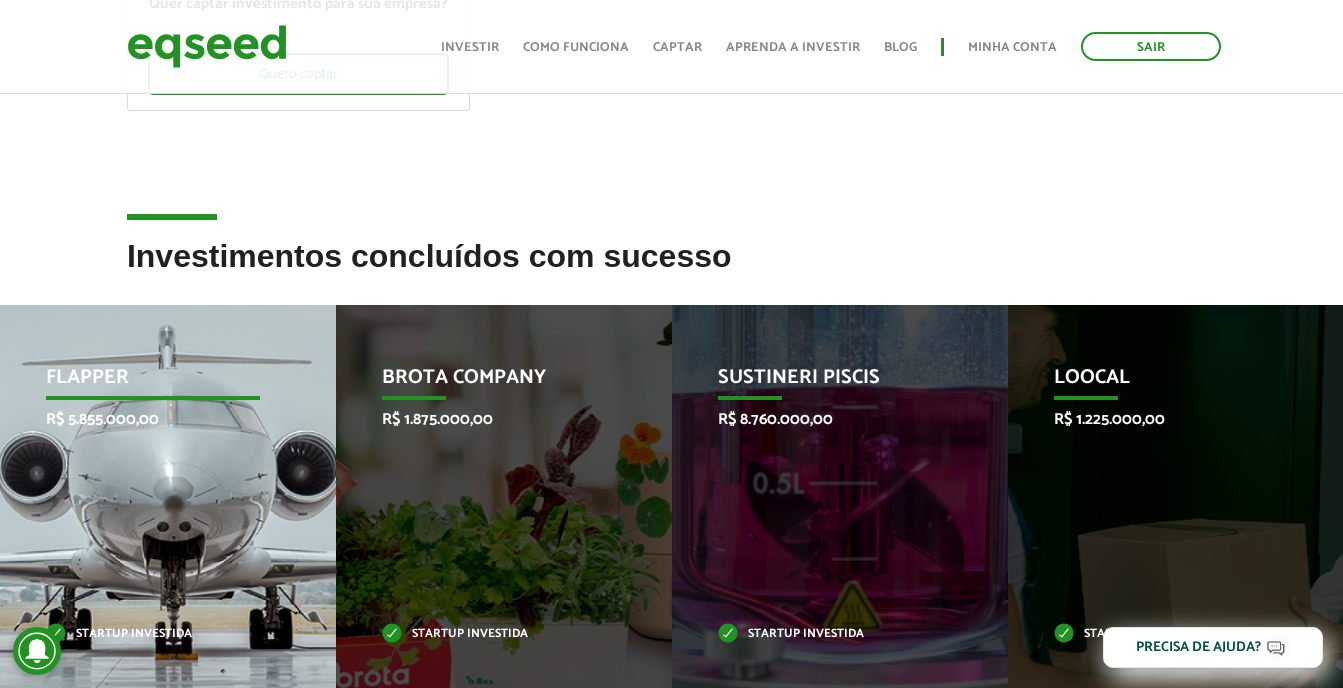 click on "Flapper
R$ 5.855.000,00
Startup investida" at bounding box center (153, 503) 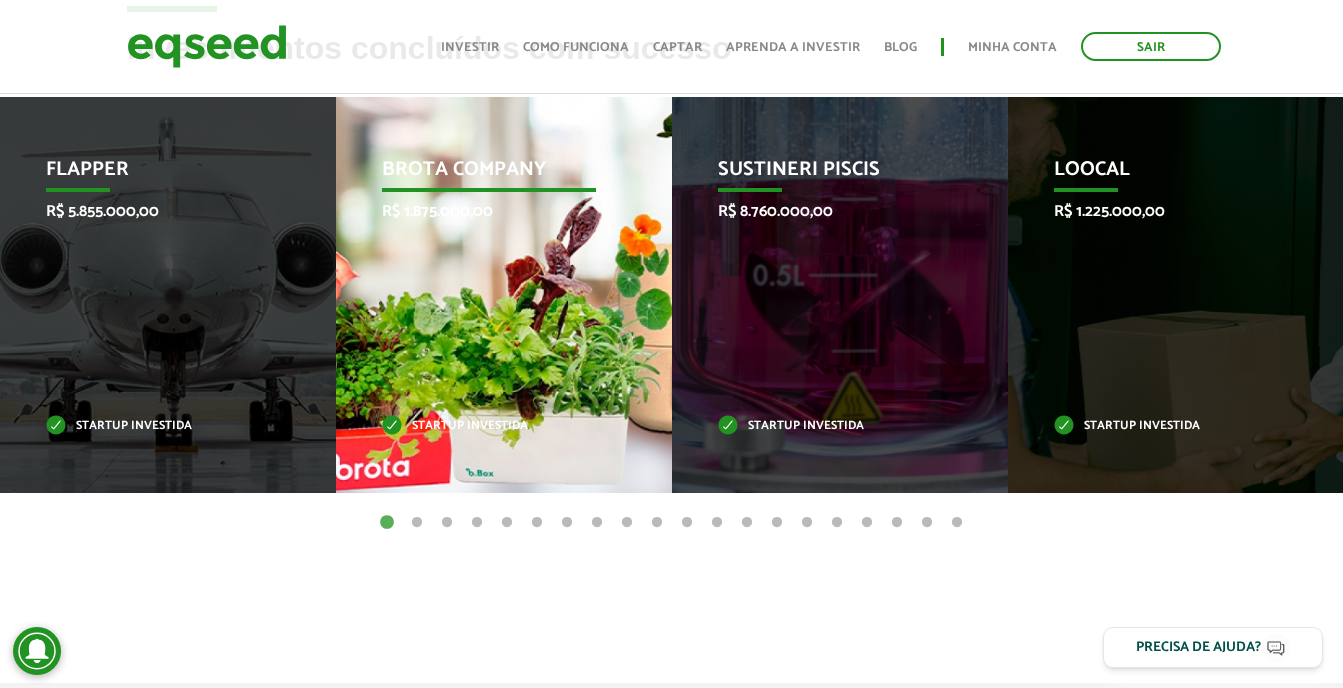 scroll, scrollTop: 700, scrollLeft: 0, axis: vertical 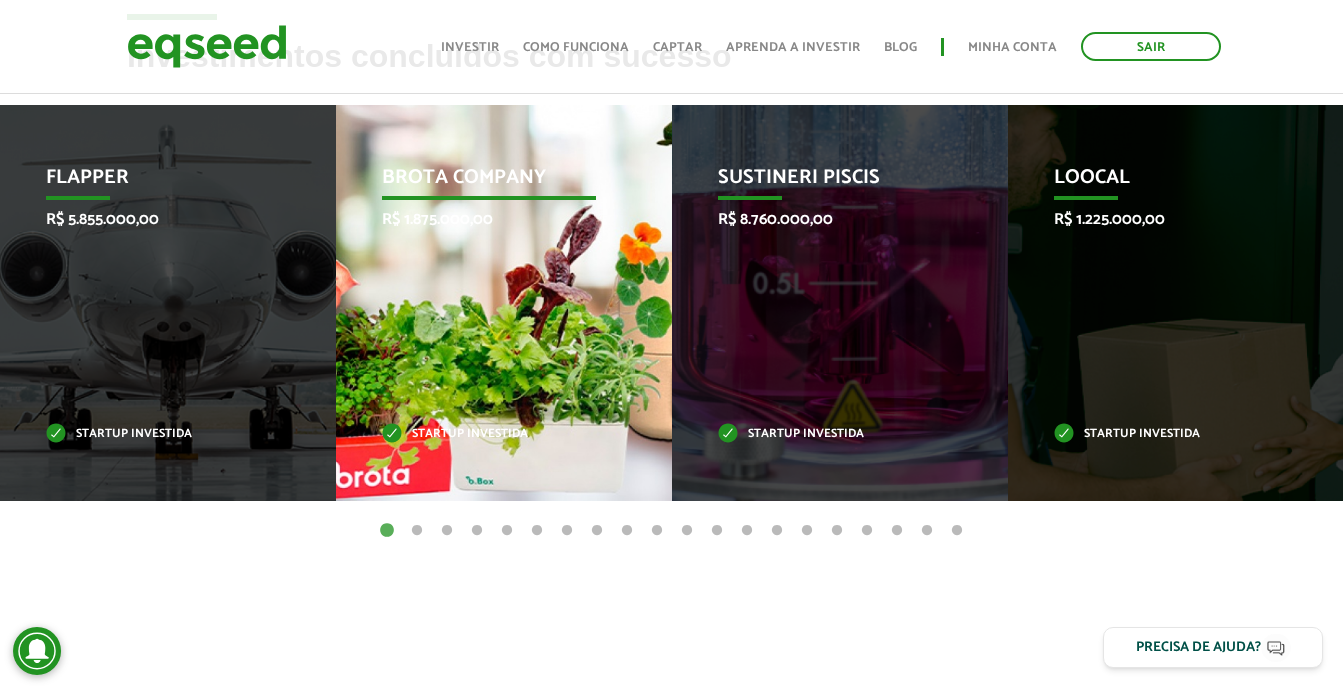 click on "Brota Company
R$ 1.875.000,00
Startup investida" at bounding box center [489, 303] 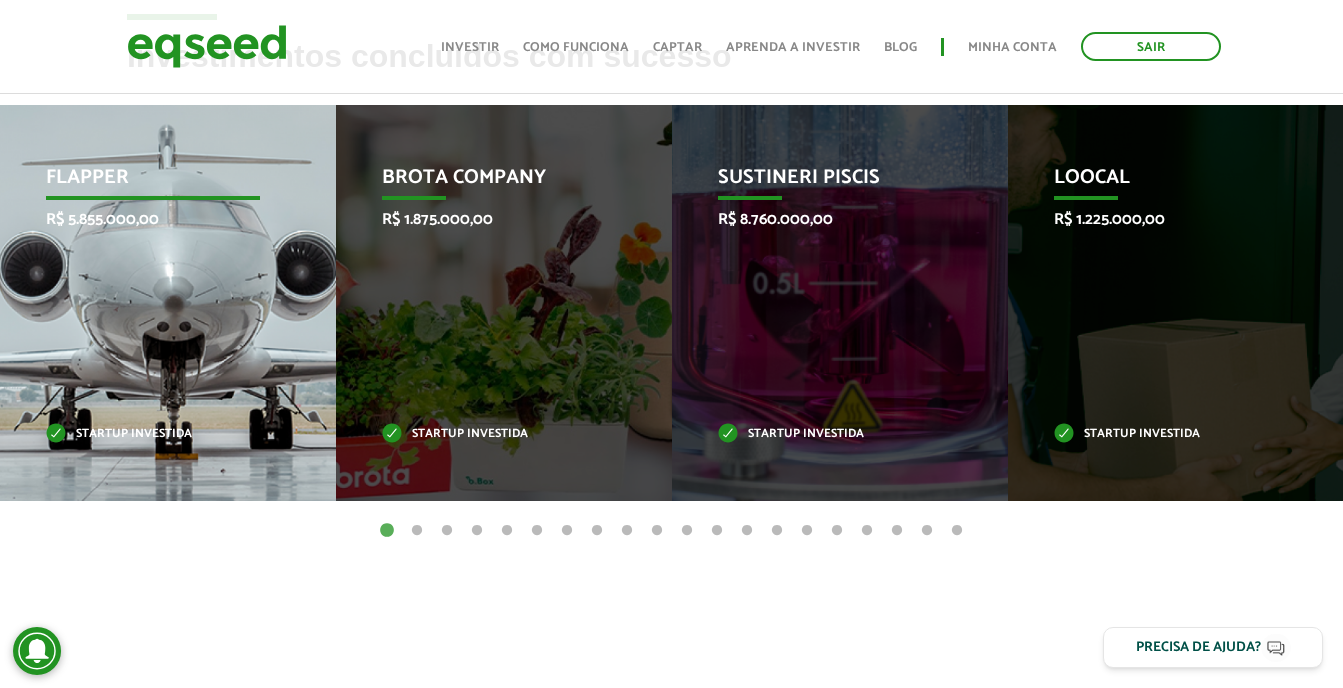 click on "Flapper
R$ 5.855.000,00
Startup investida" at bounding box center [153, 303] 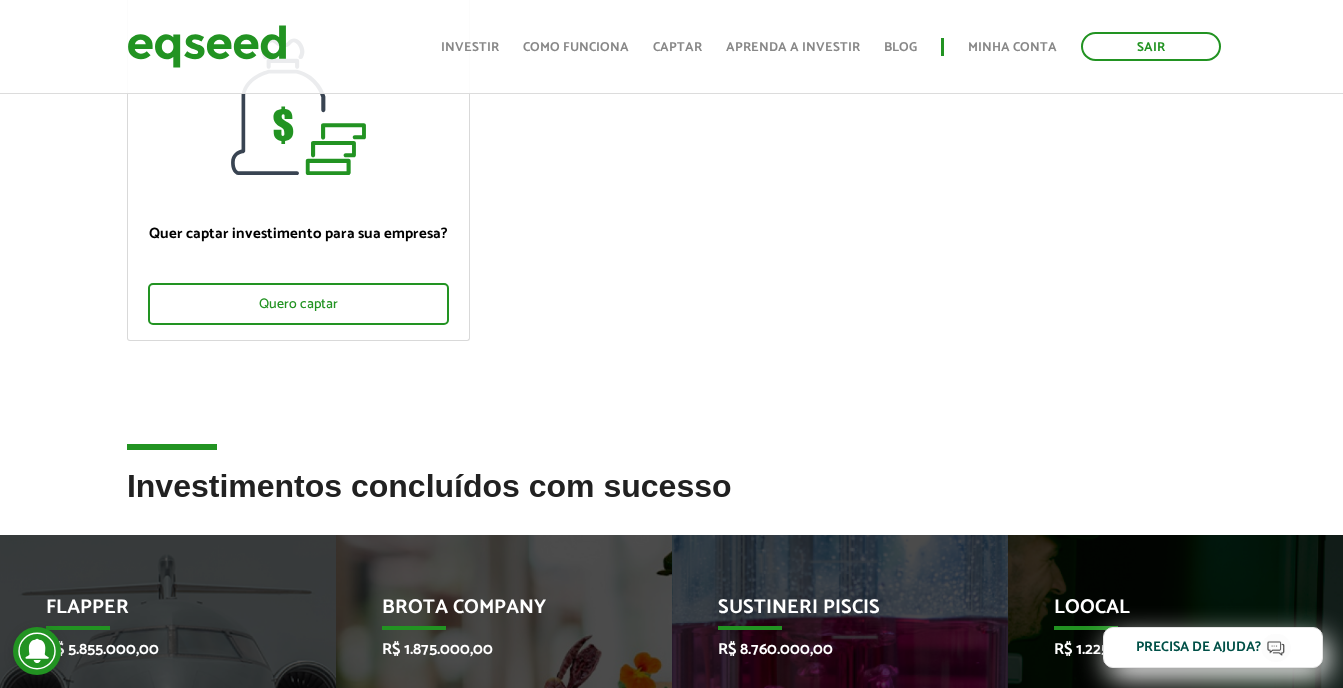 scroll, scrollTop: 100, scrollLeft: 0, axis: vertical 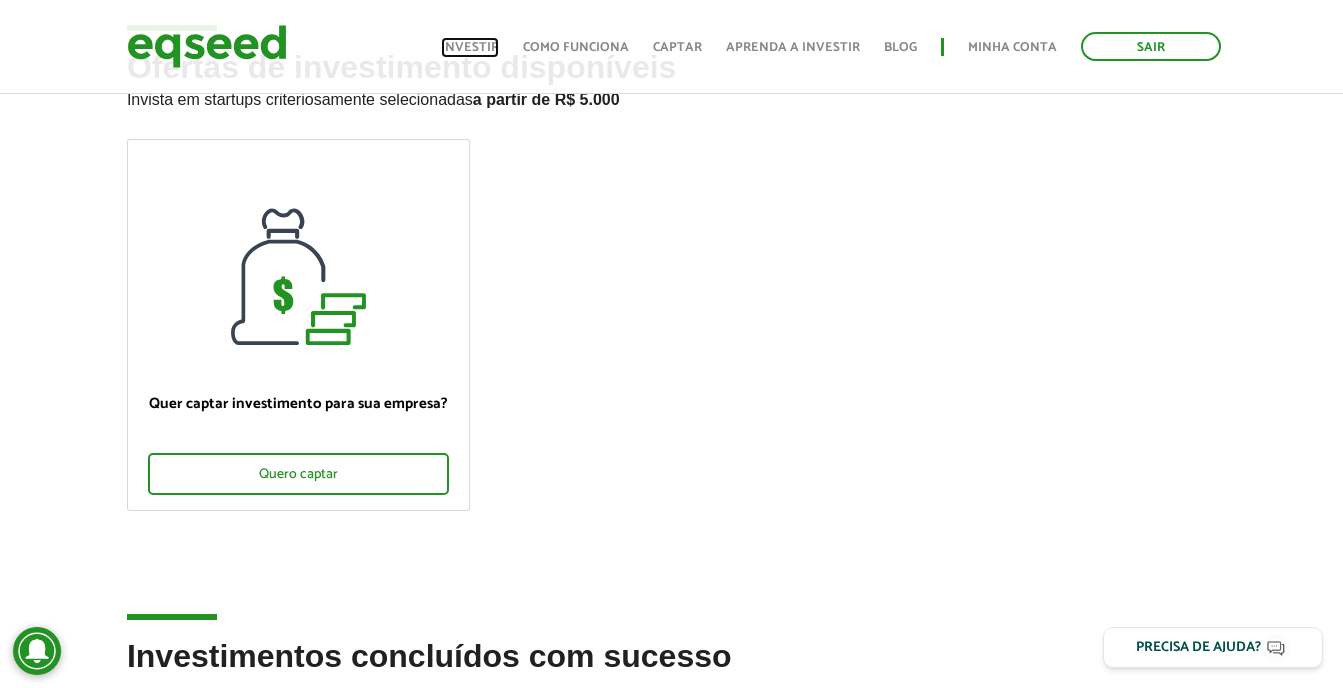click on "Investir" at bounding box center (470, 47) 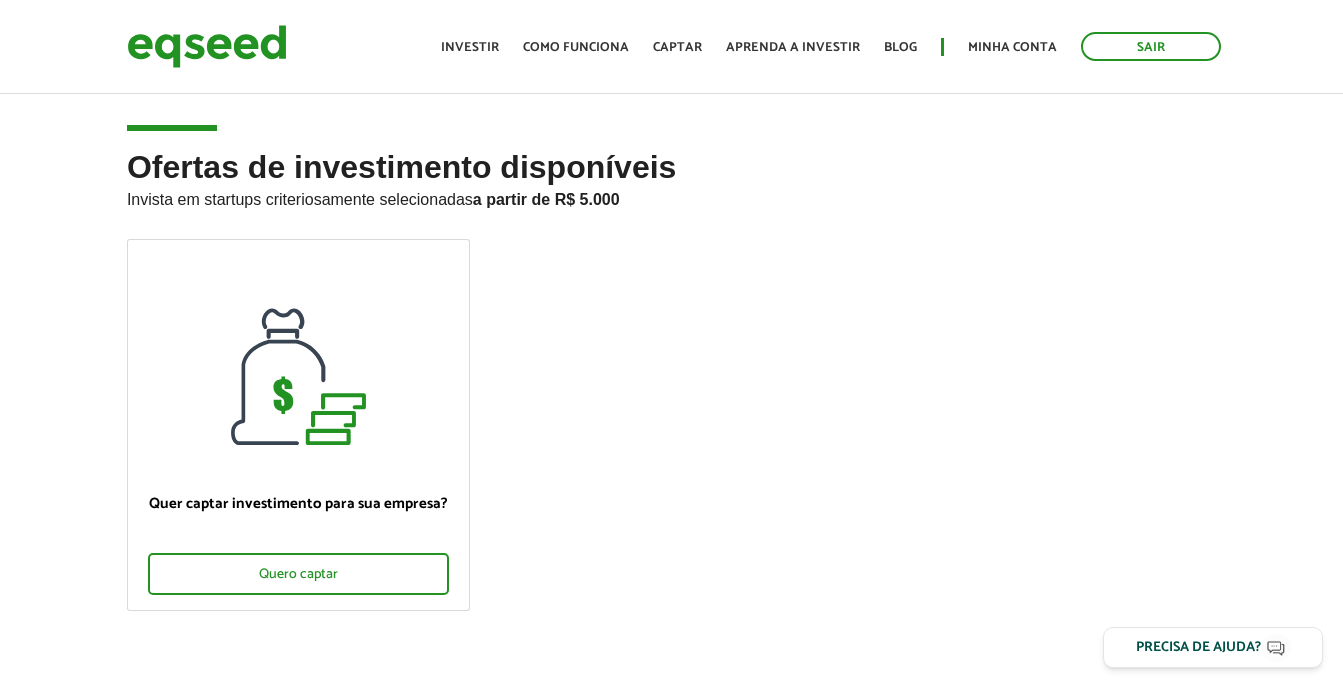 scroll, scrollTop: 0, scrollLeft: 0, axis: both 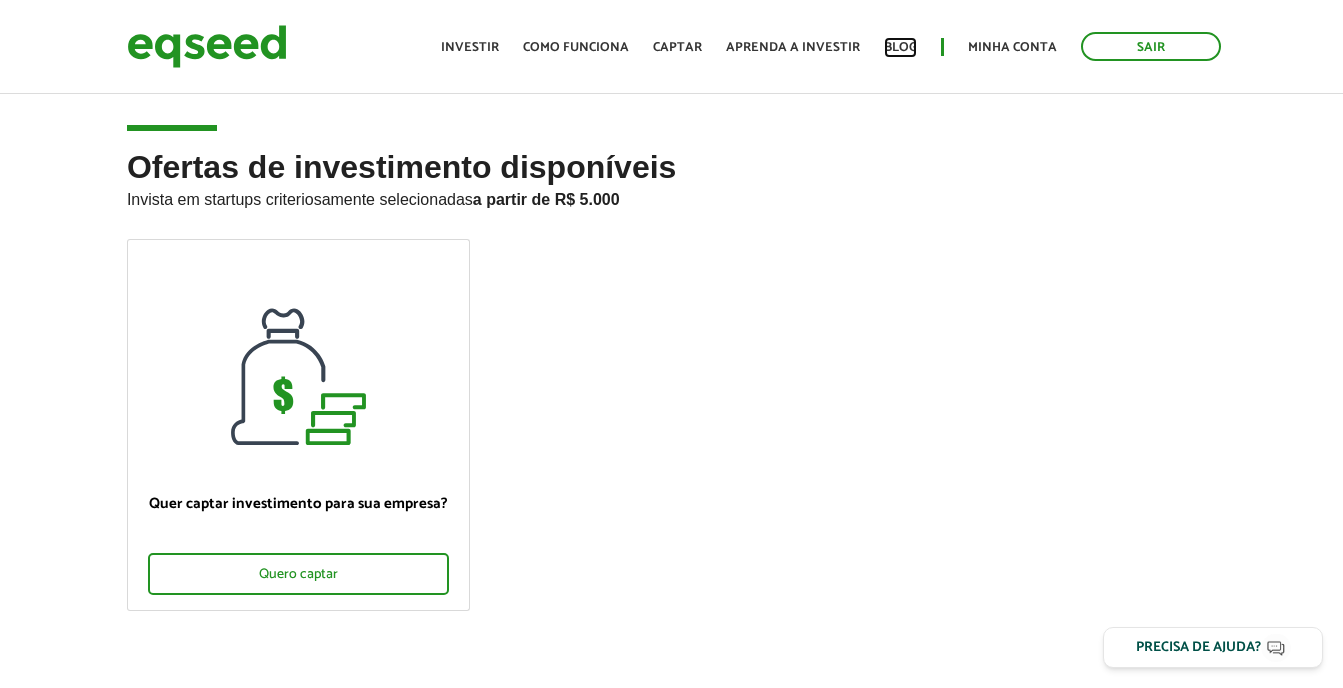 click on "Blog" at bounding box center [900, 47] 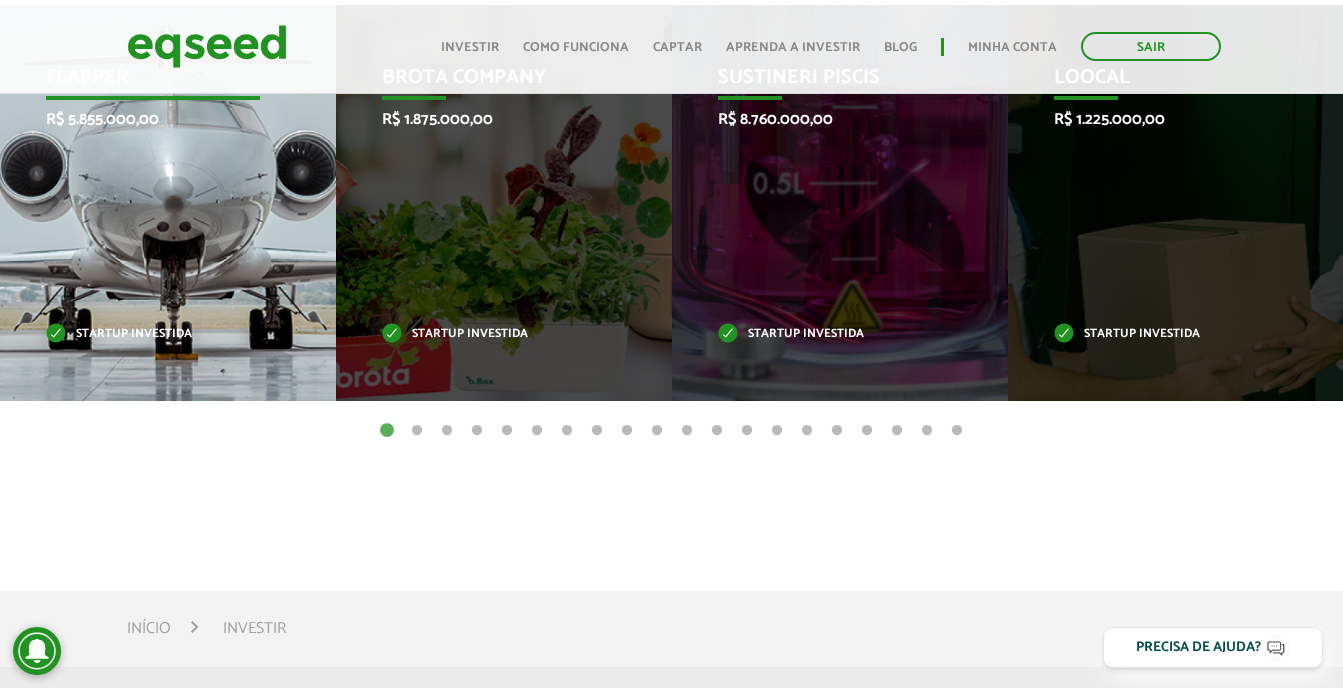 click on "Startup investida" at bounding box center [153, 334] 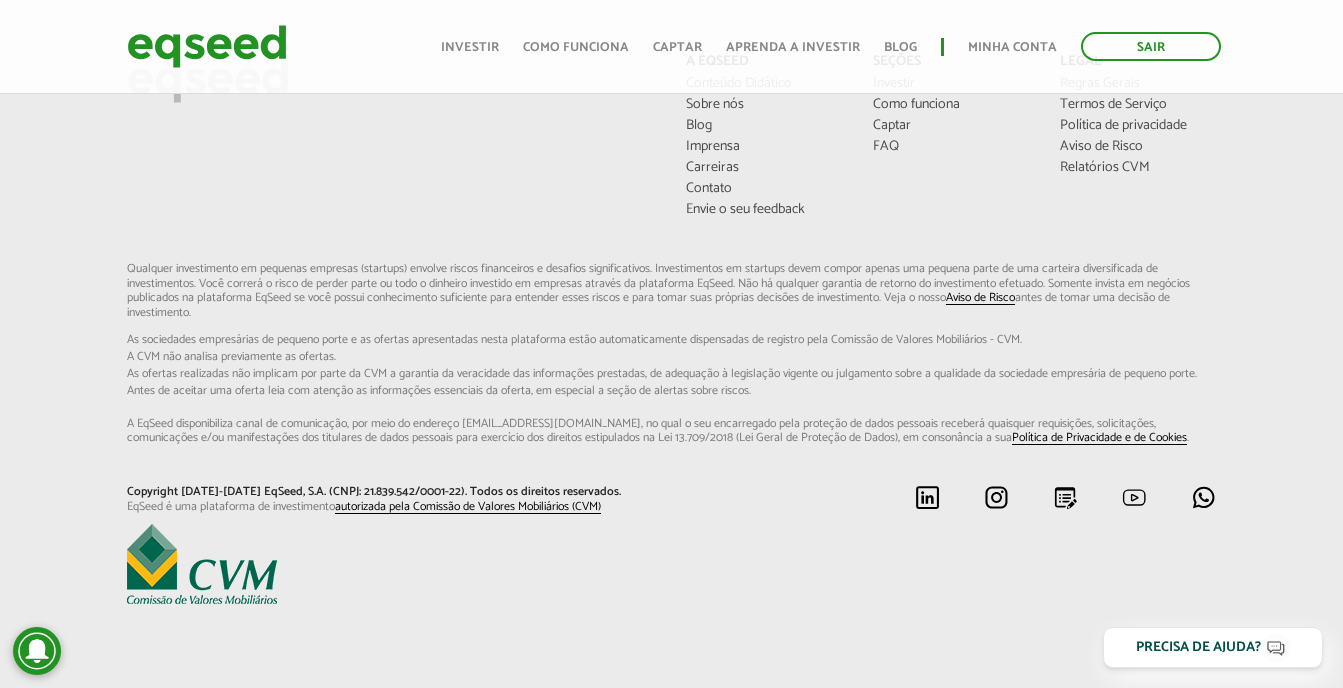 scroll, scrollTop: 1393, scrollLeft: 0, axis: vertical 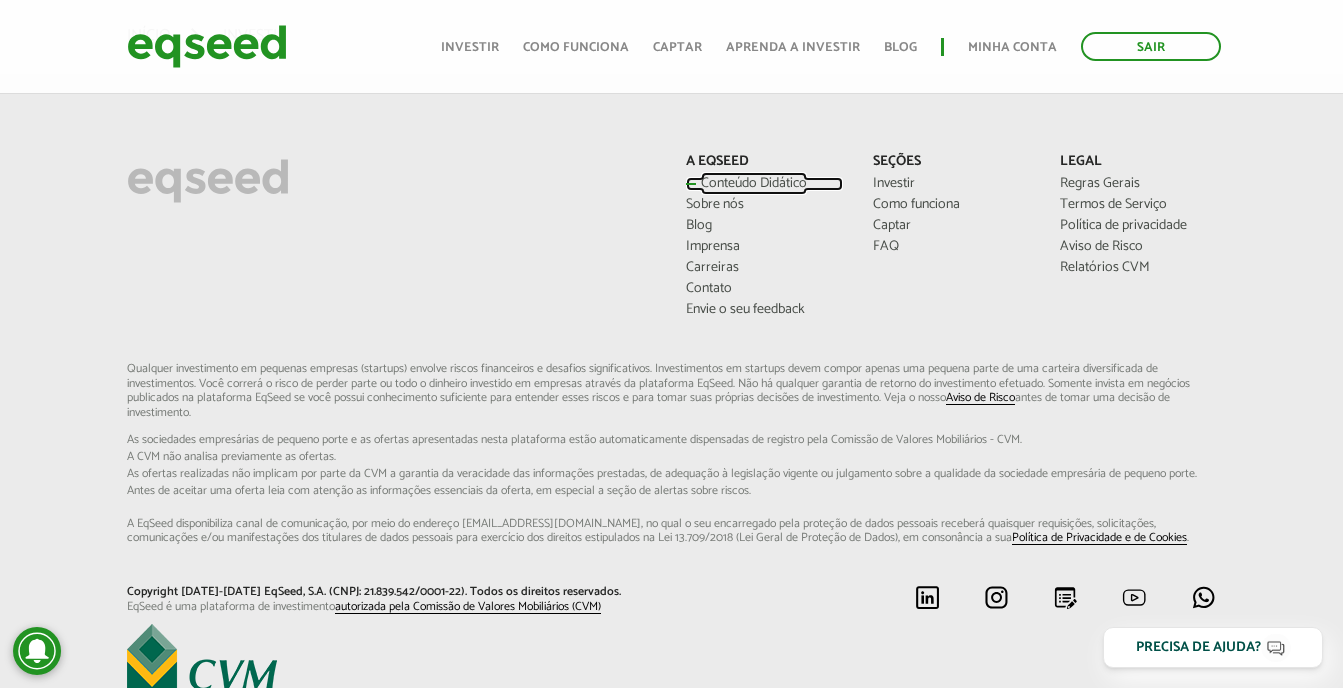 click on "Conteúdo Didático" at bounding box center (764, 184) 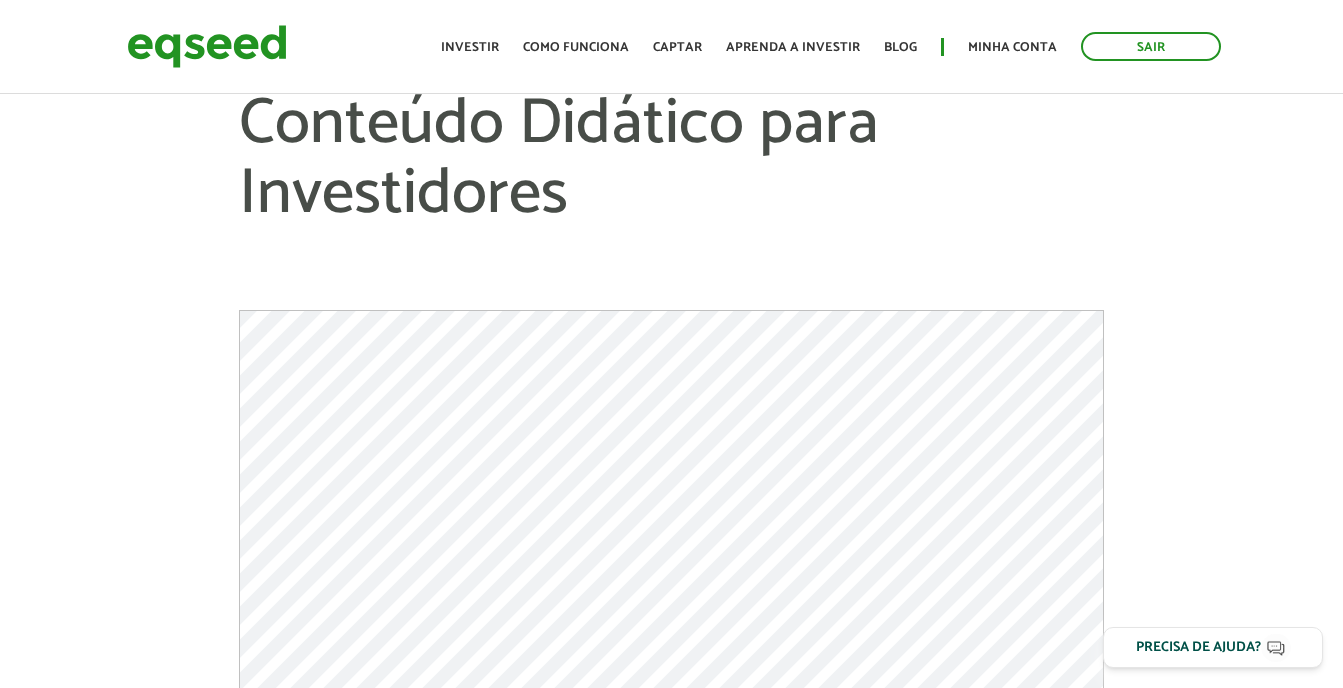 scroll, scrollTop: 0, scrollLeft: 0, axis: both 